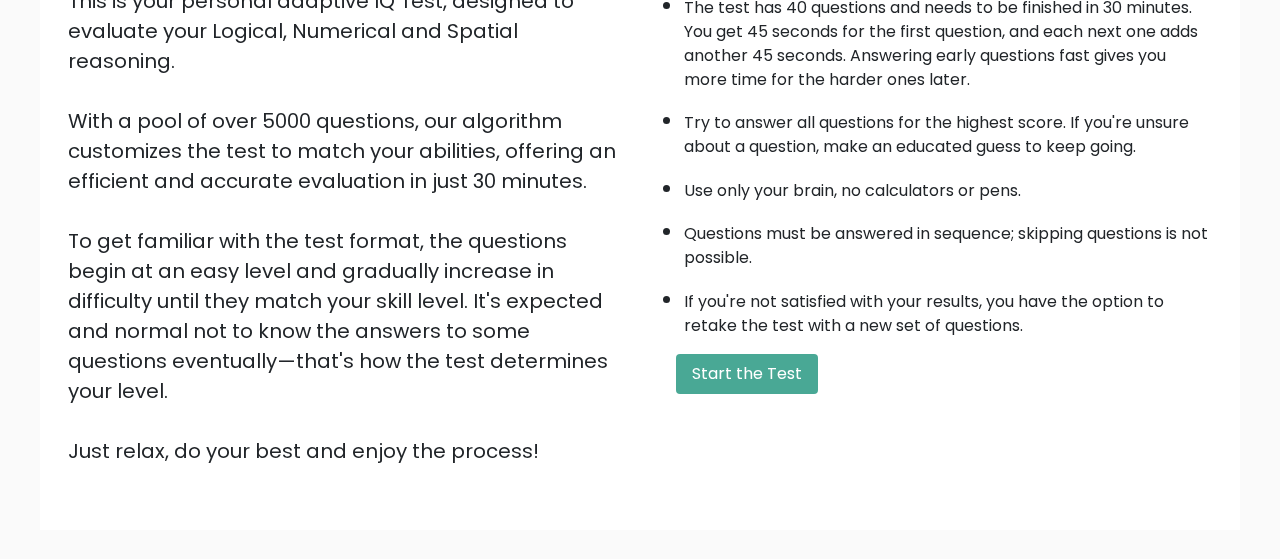 scroll, scrollTop: 208, scrollLeft: 0, axis: vertical 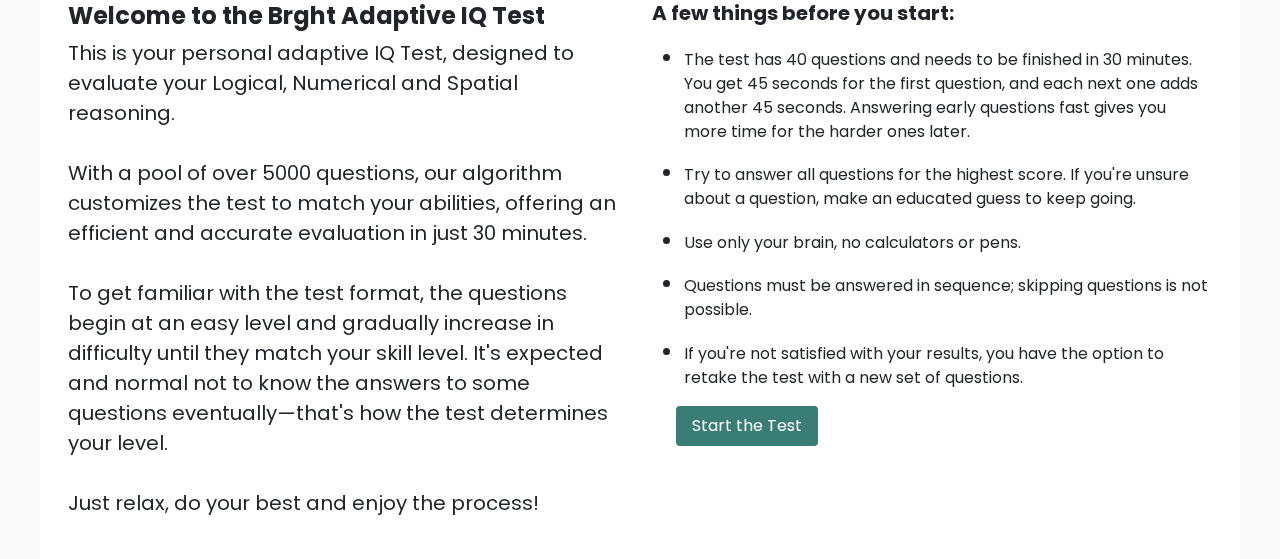 click on "Start the Test" at bounding box center (747, 426) 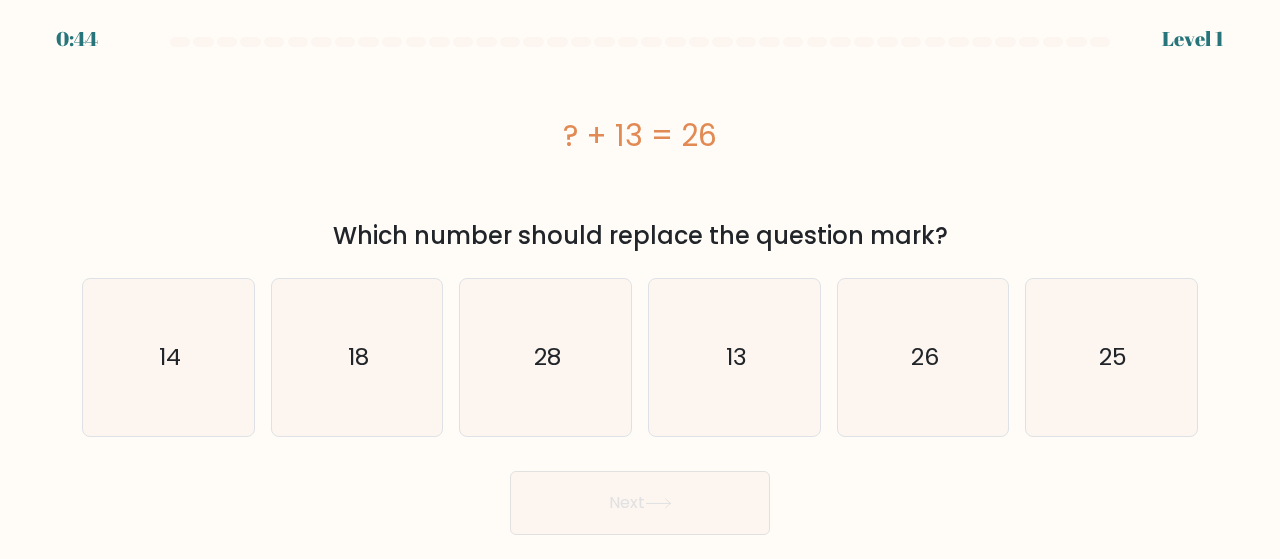 scroll, scrollTop: 0, scrollLeft: 0, axis: both 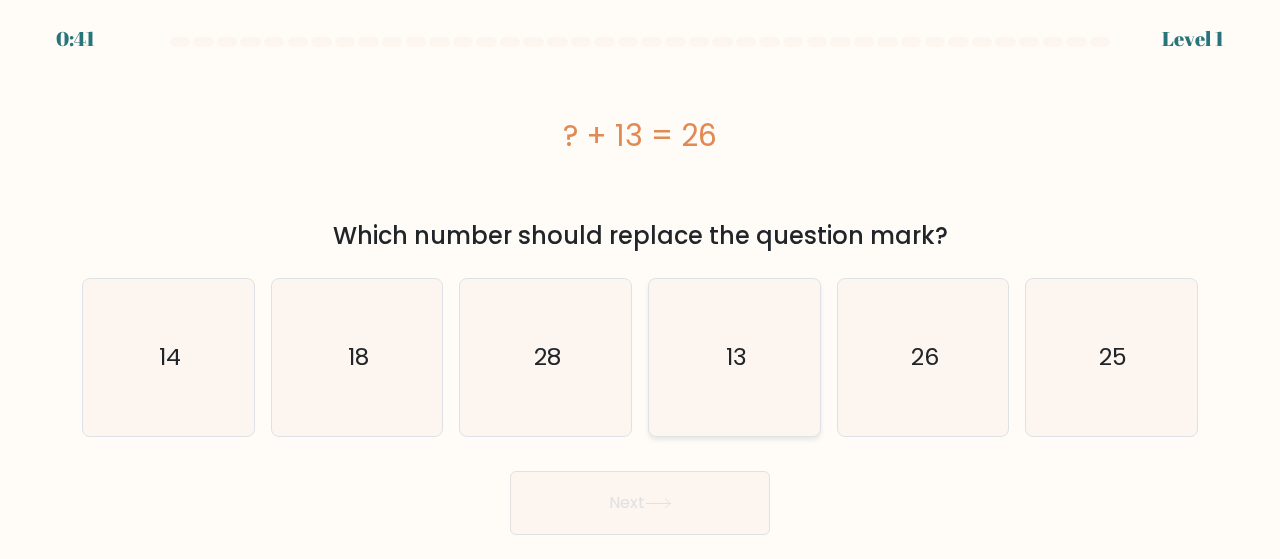click on "13" 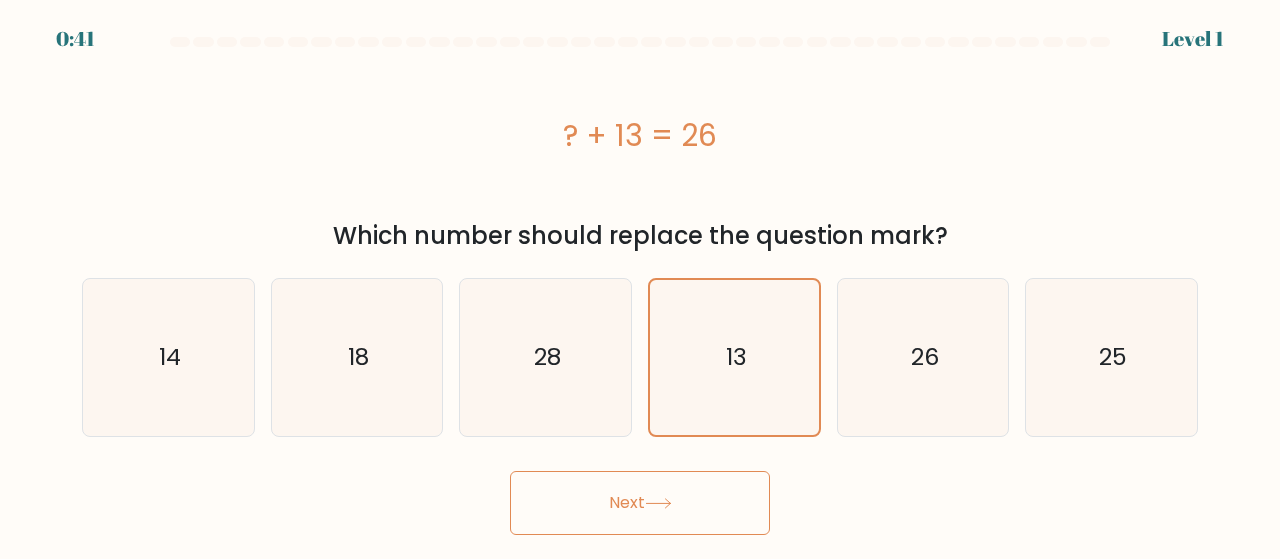 click on "Next" at bounding box center [640, 503] 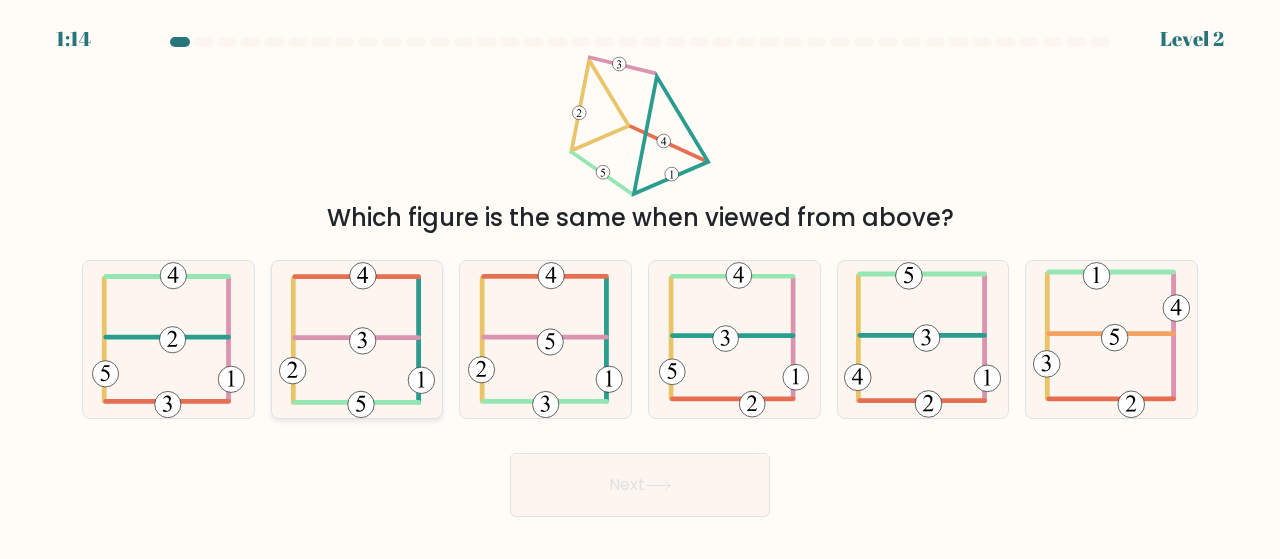 click 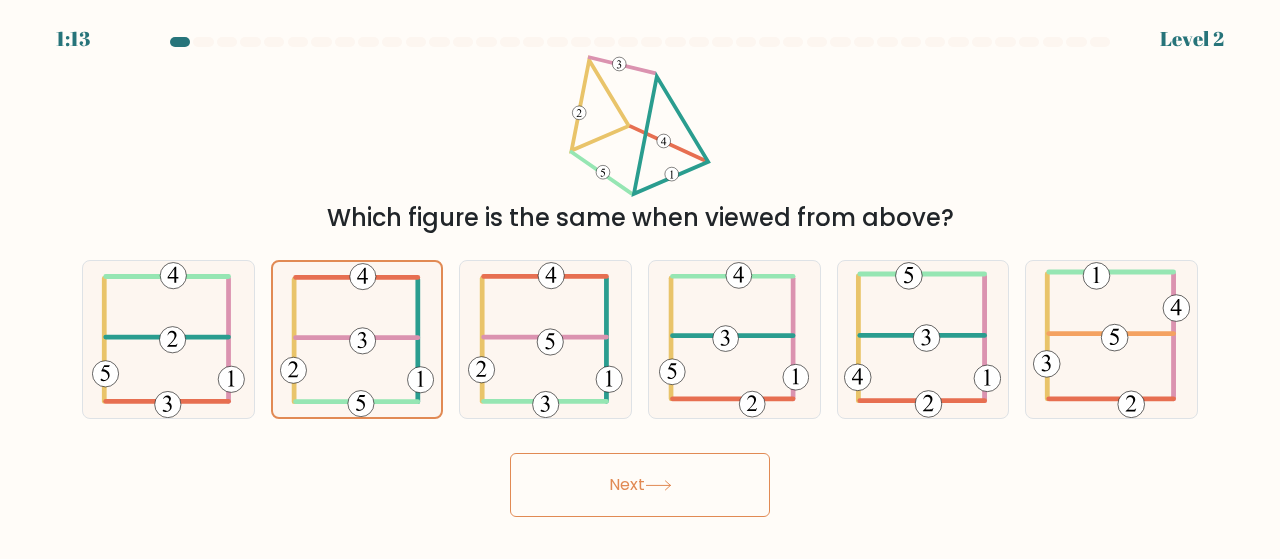 click on "Next" at bounding box center [640, 485] 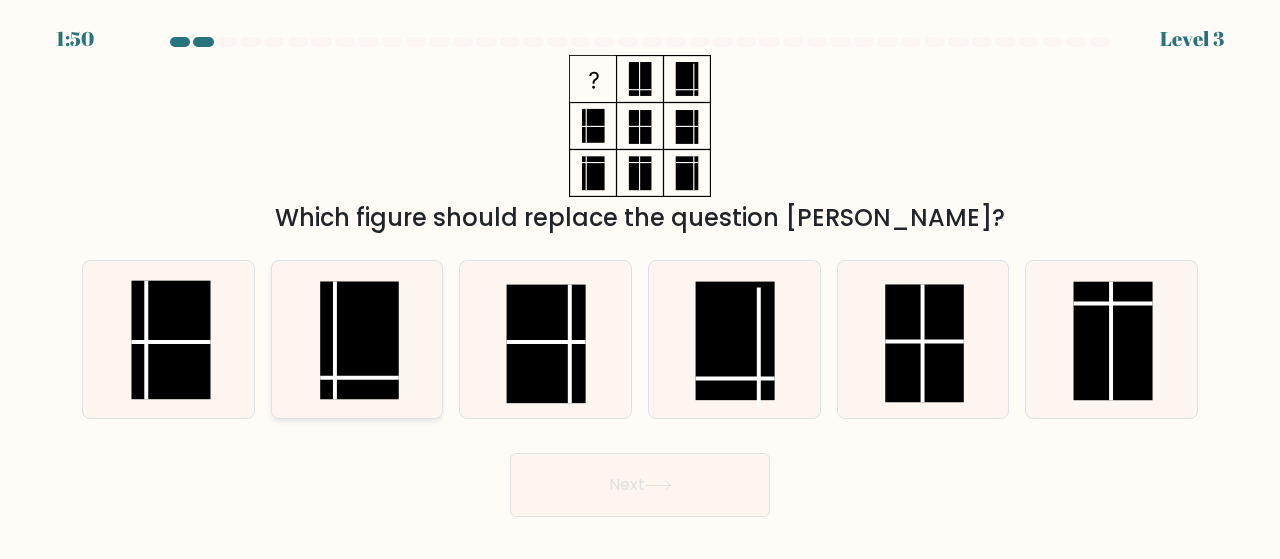click 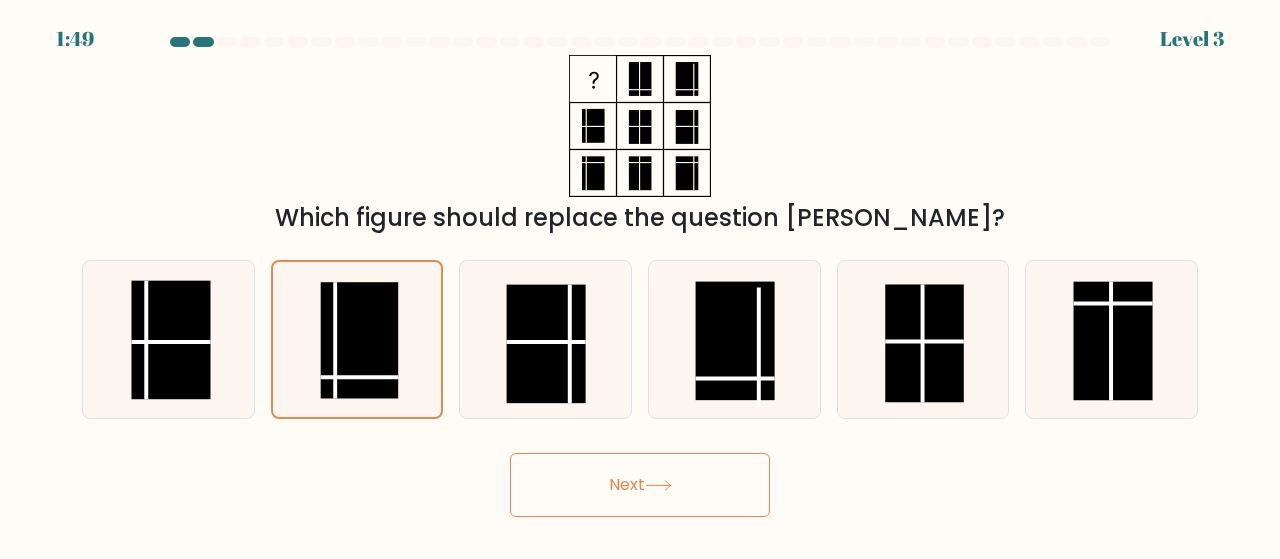 click on "Next" at bounding box center (640, 485) 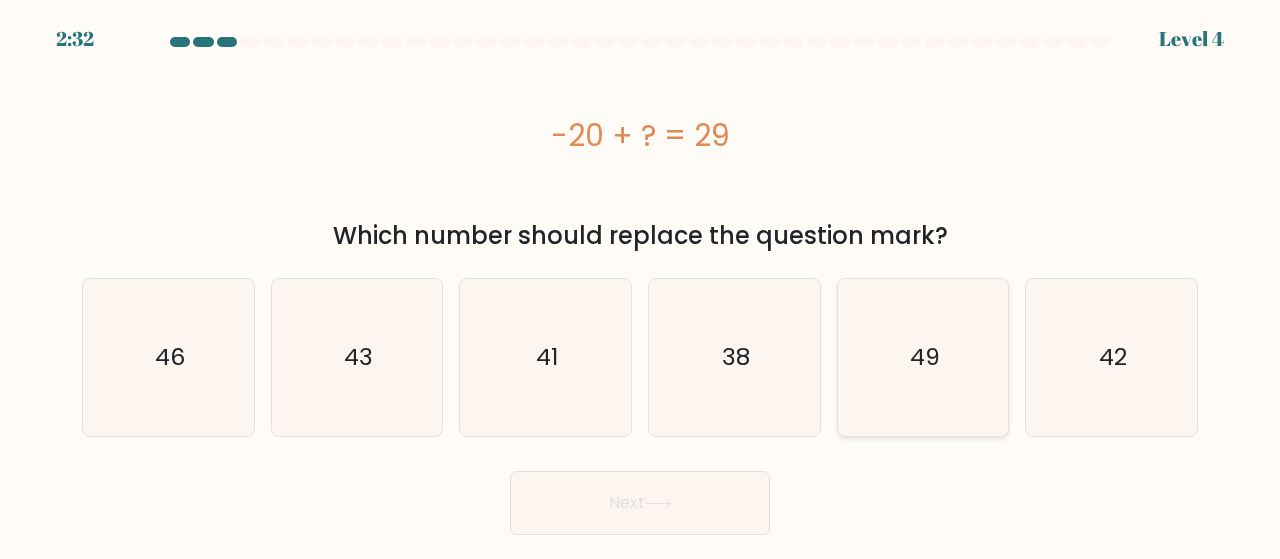 click on "49" 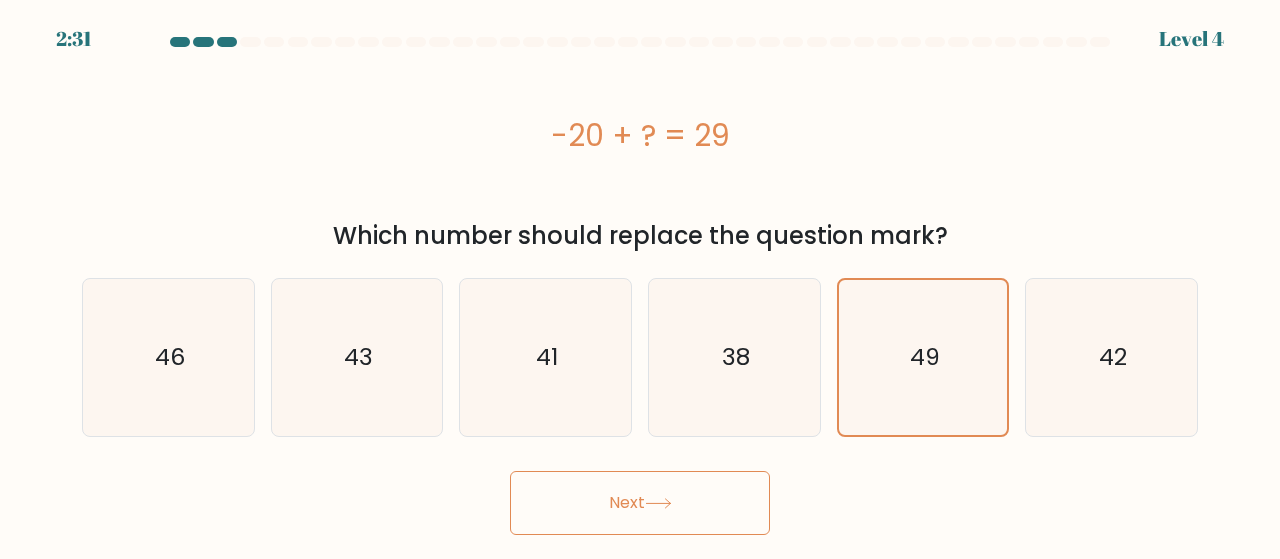 click on "Next" at bounding box center (640, 503) 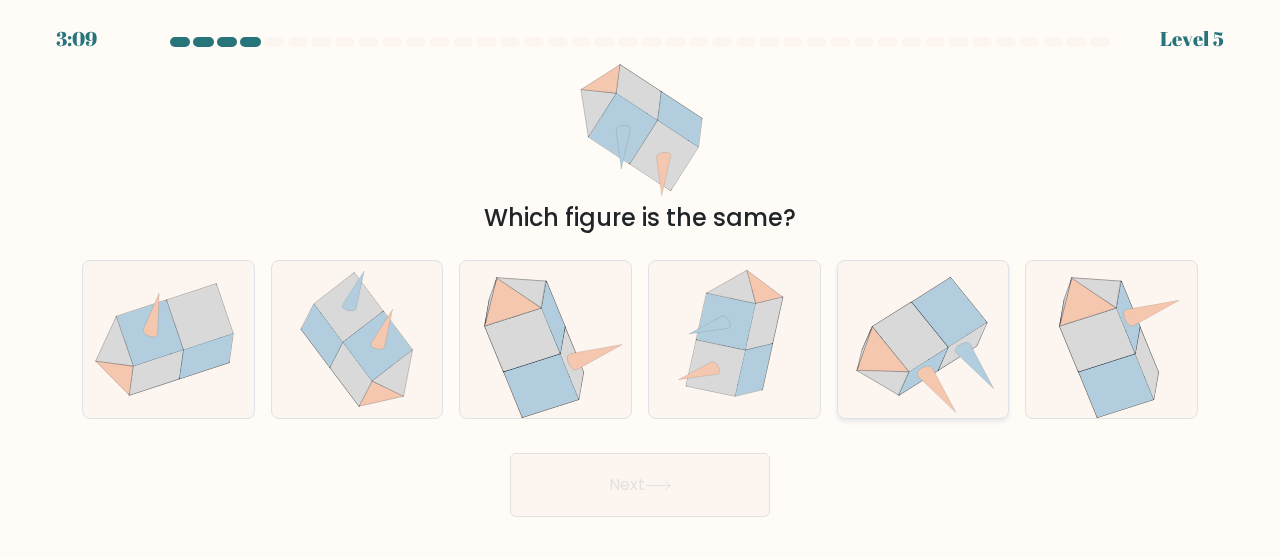 click 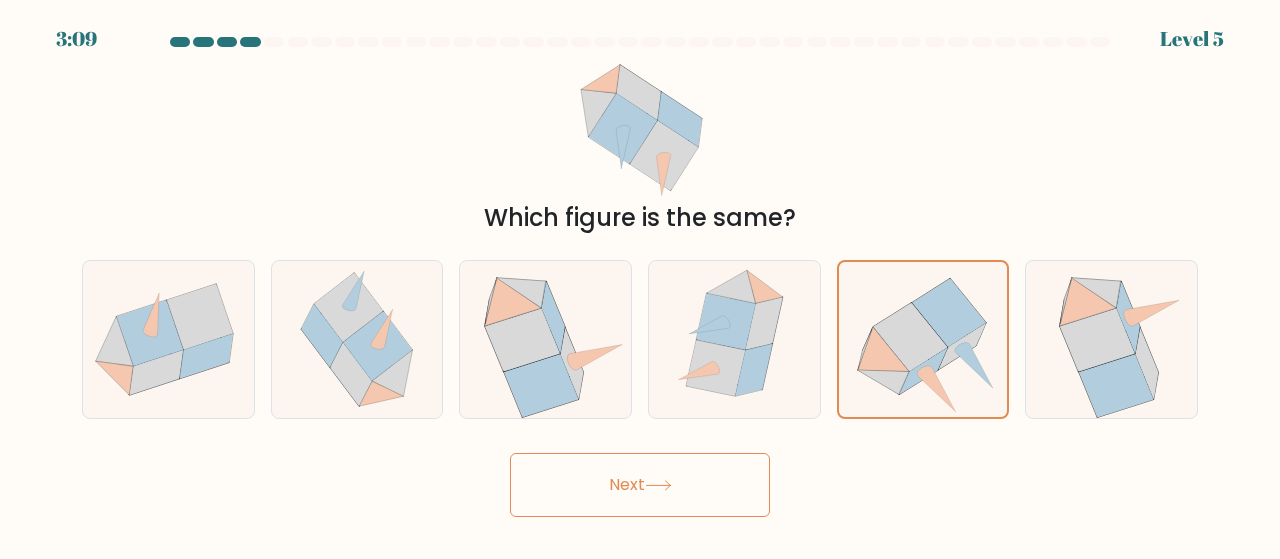 click on "Next" at bounding box center [640, 485] 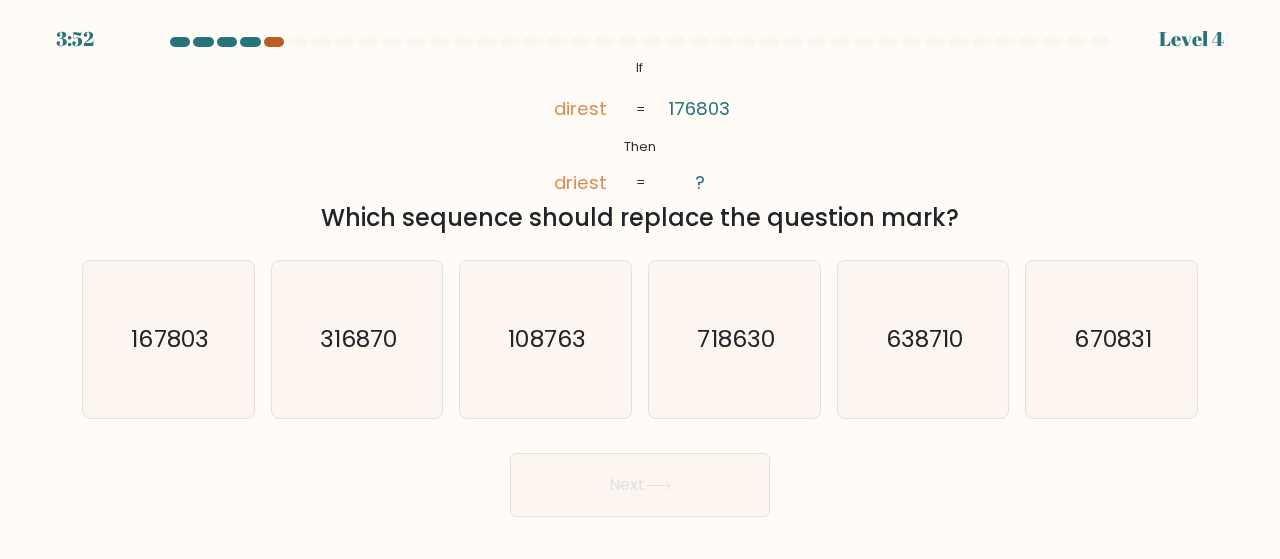 click at bounding box center [274, 42] 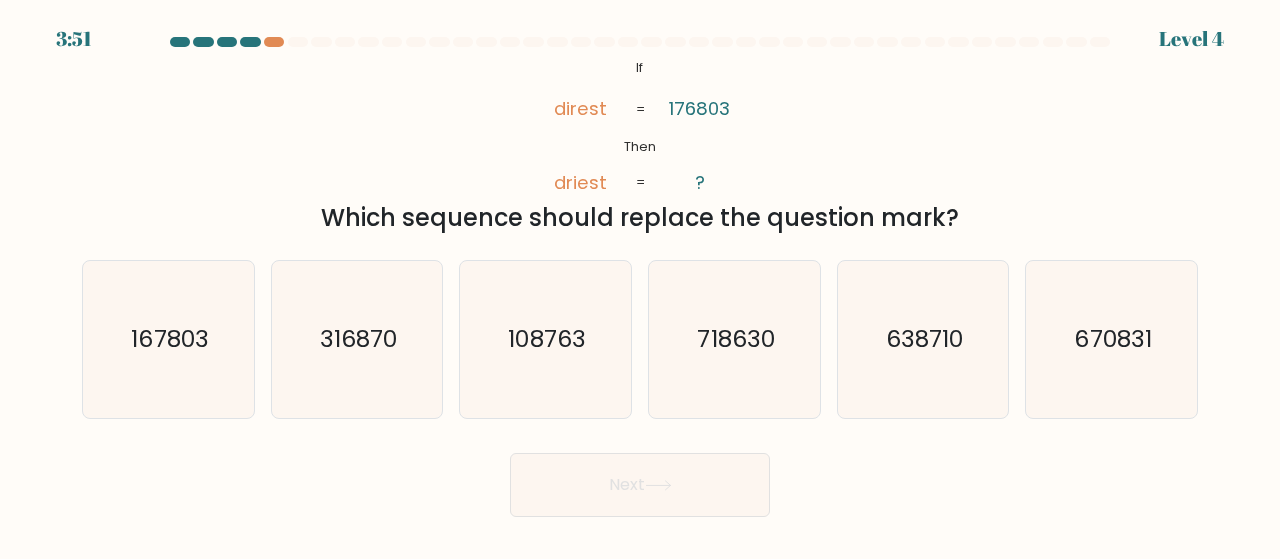 click at bounding box center (250, 42) 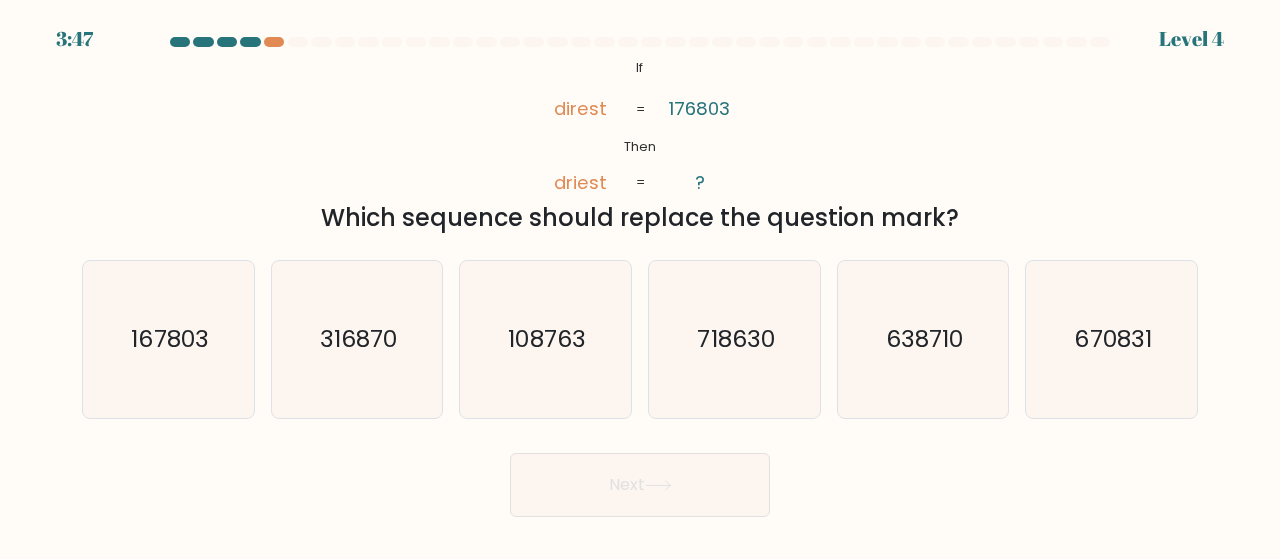 scroll, scrollTop: 0, scrollLeft: 0, axis: both 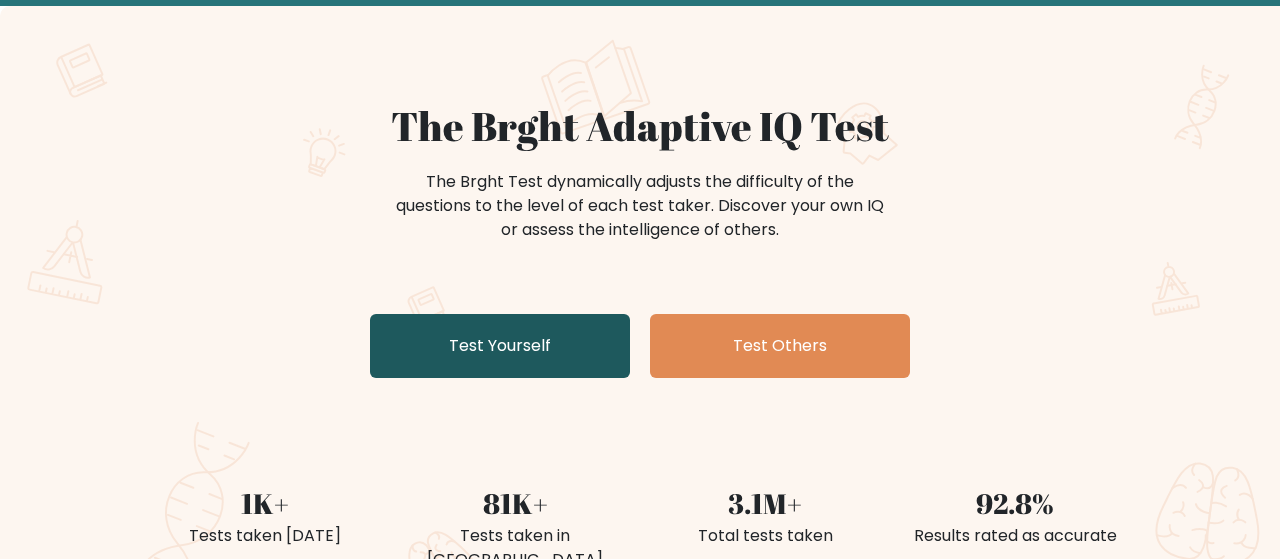 click on "Test Yourself" at bounding box center (500, 346) 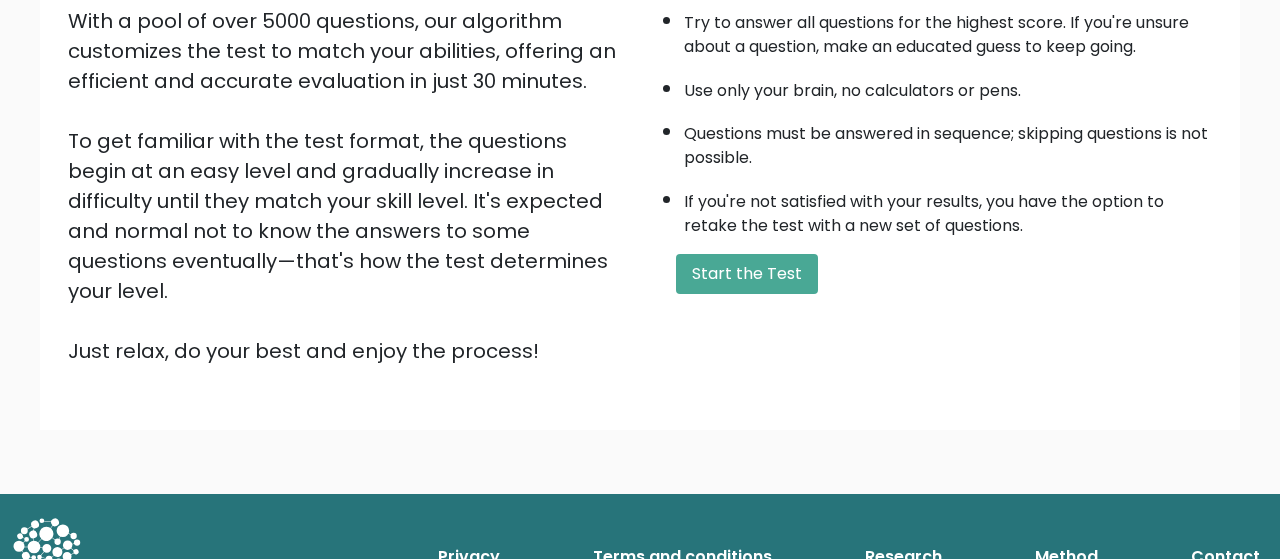 scroll, scrollTop: 374, scrollLeft: 0, axis: vertical 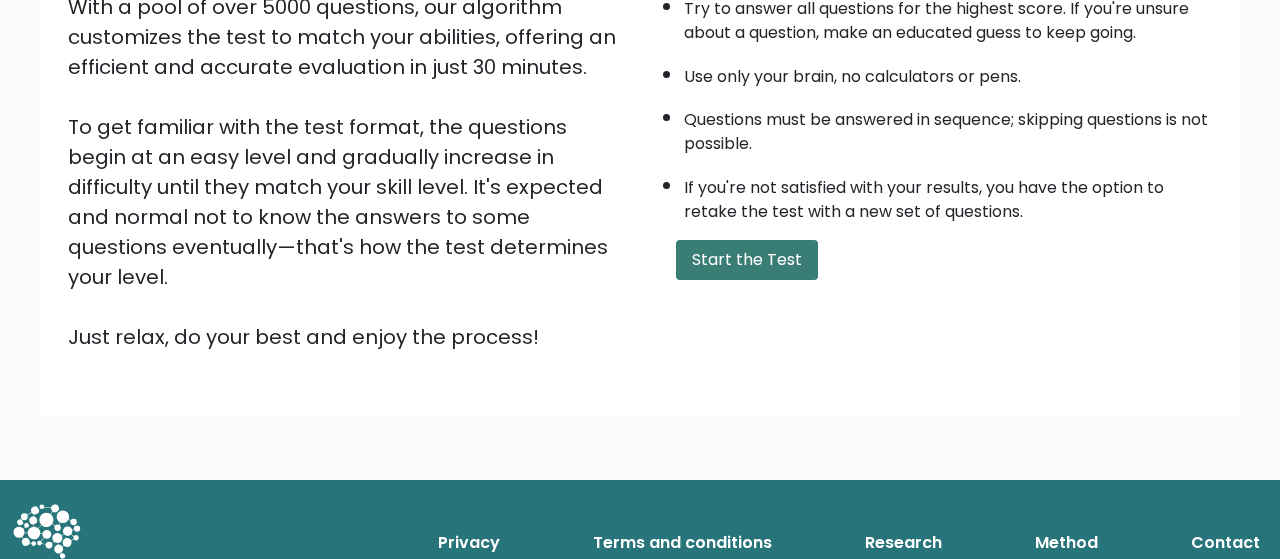 click on "Start the Test" at bounding box center [747, 260] 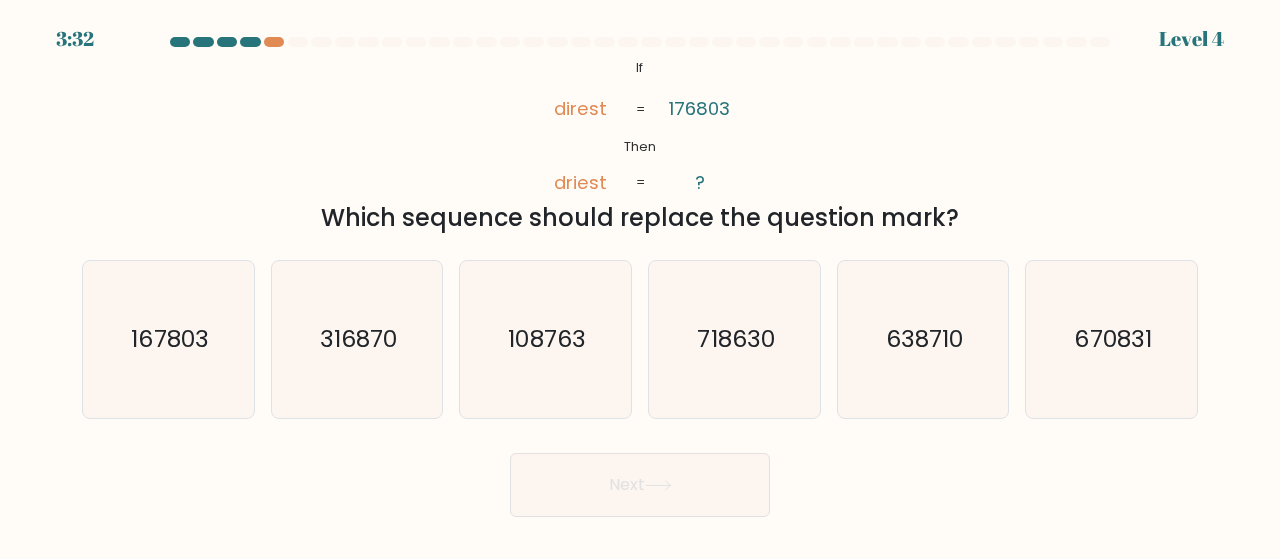 scroll, scrollTop: 0, scrollLeft: 0, axis: both 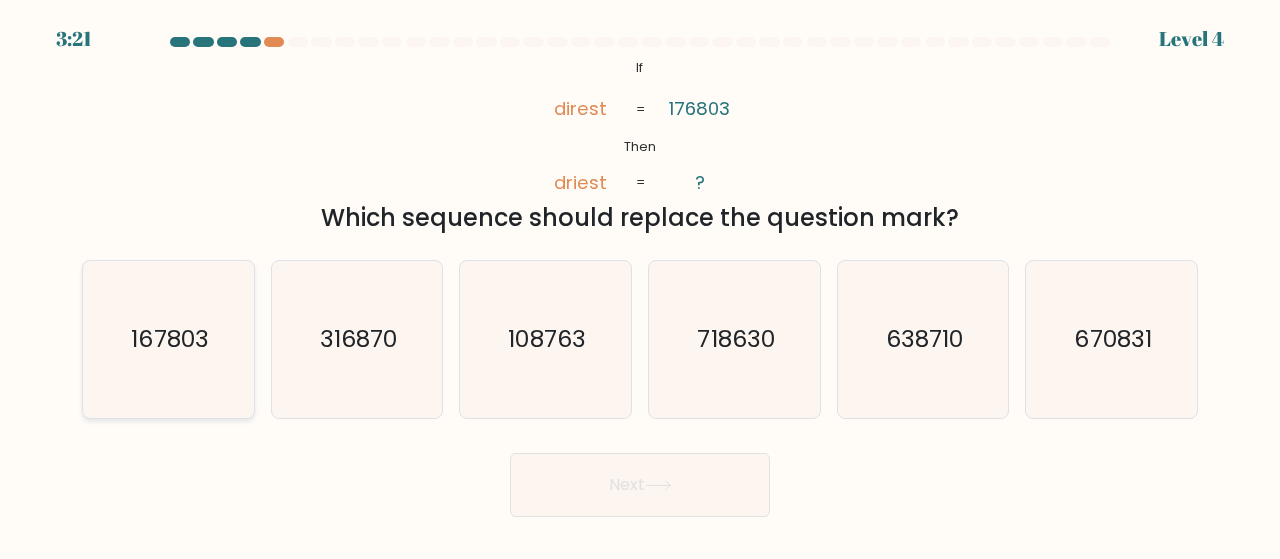click on "167803" 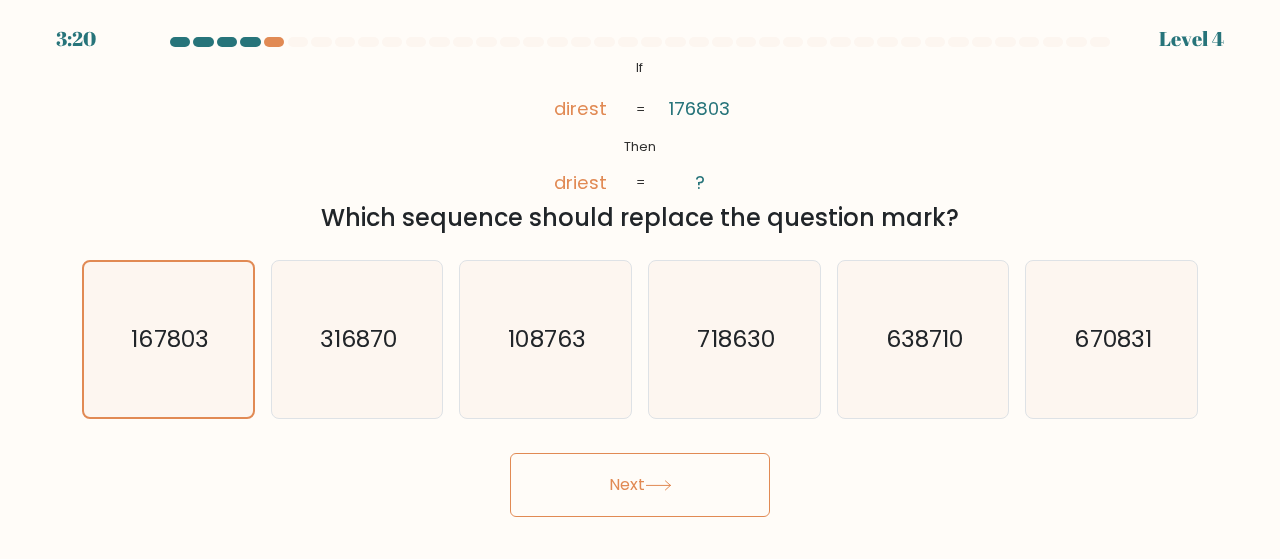 drag, startPoint x: 661, startPoint y: 485, endPoint x: 646, endPoint y: 484, distance: 15.033297 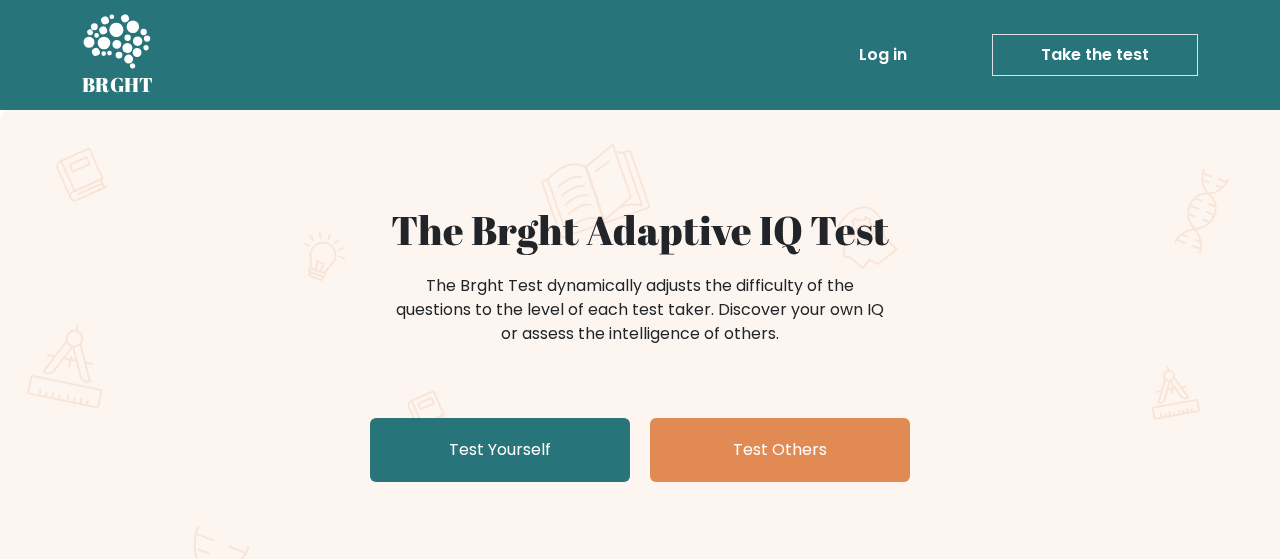 scroll, scrollTop: 104, scrollLeft: 0, axis: vertical 